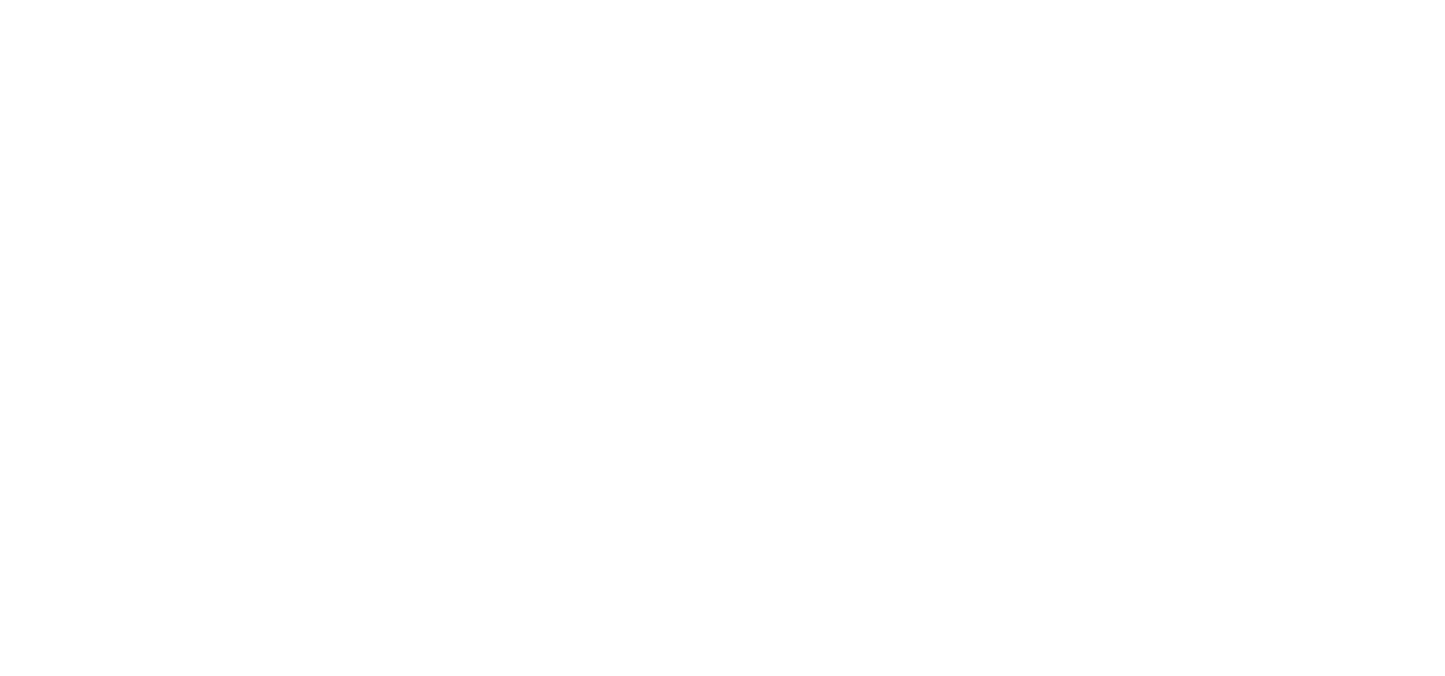 scroll, scrollTop: 0, scrollLeft: 0, axis: both 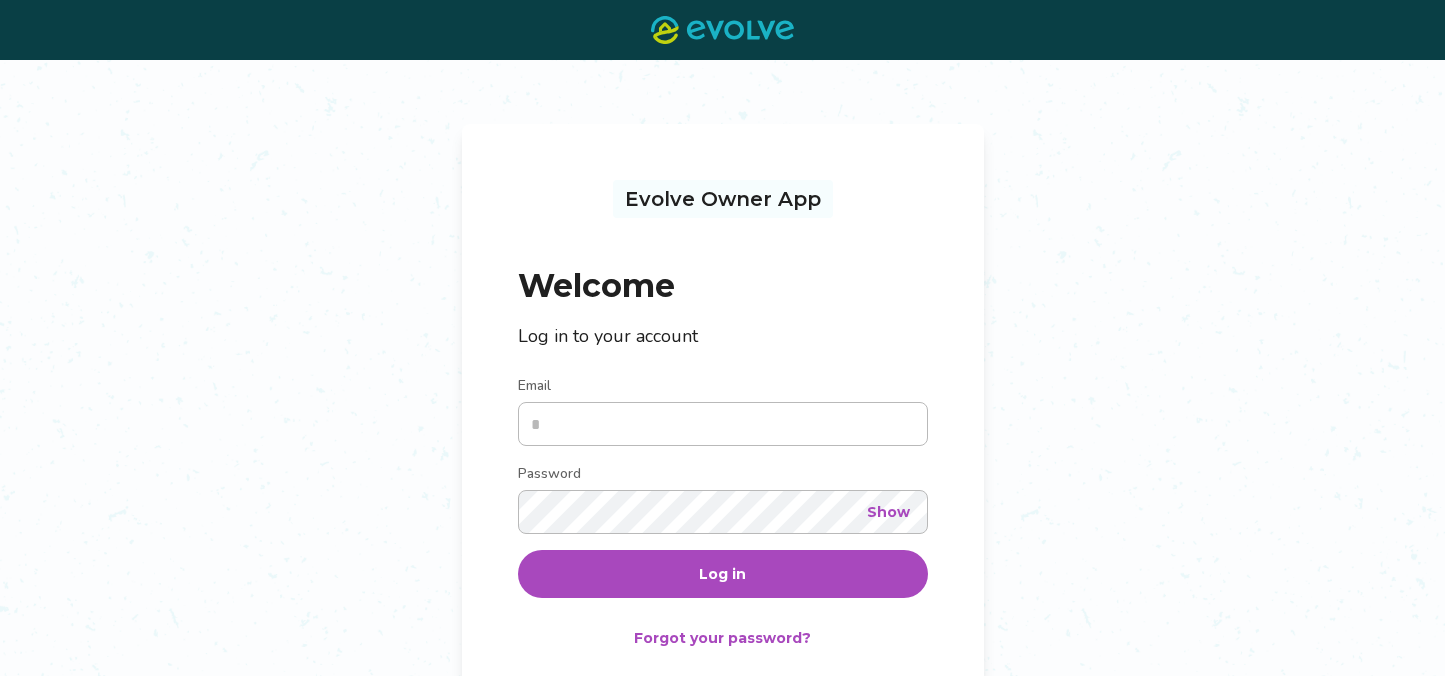 click on "Email" at bounding box center [723, 424] 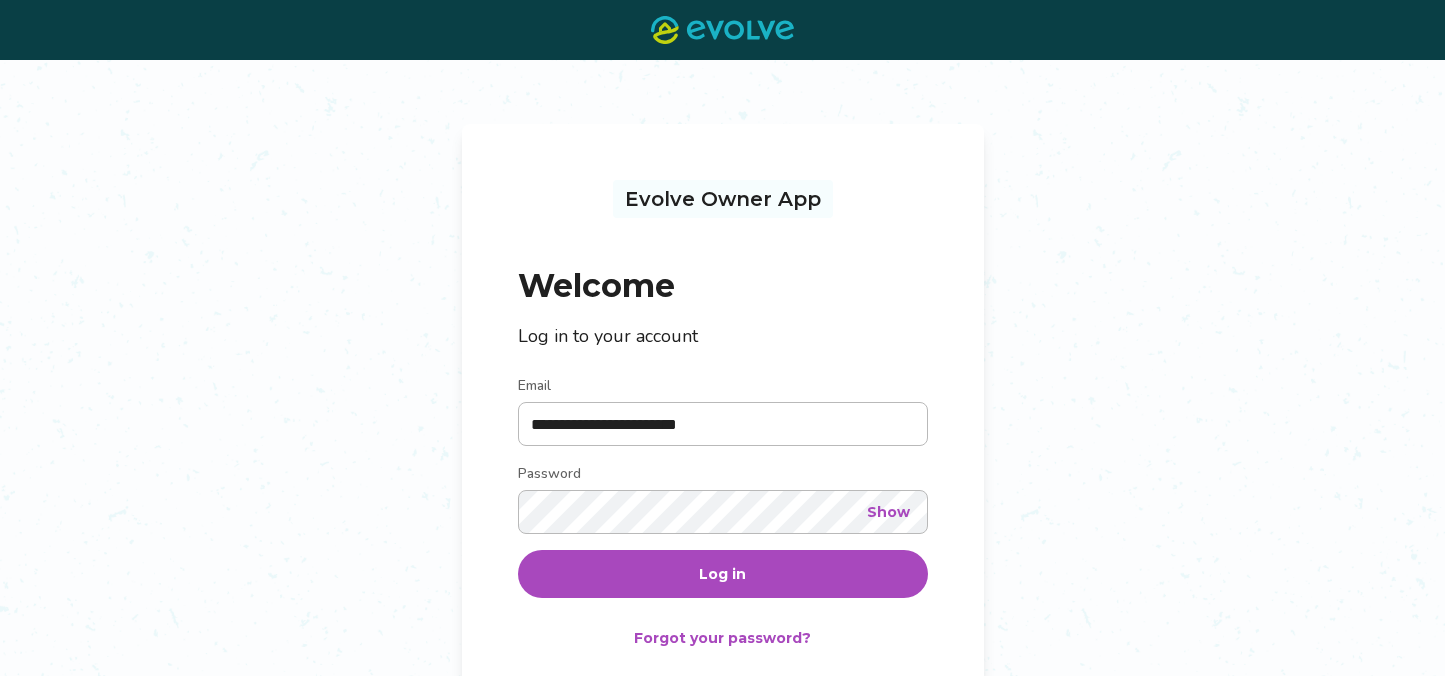 click on "Log in" at bounding box center [723, 574] 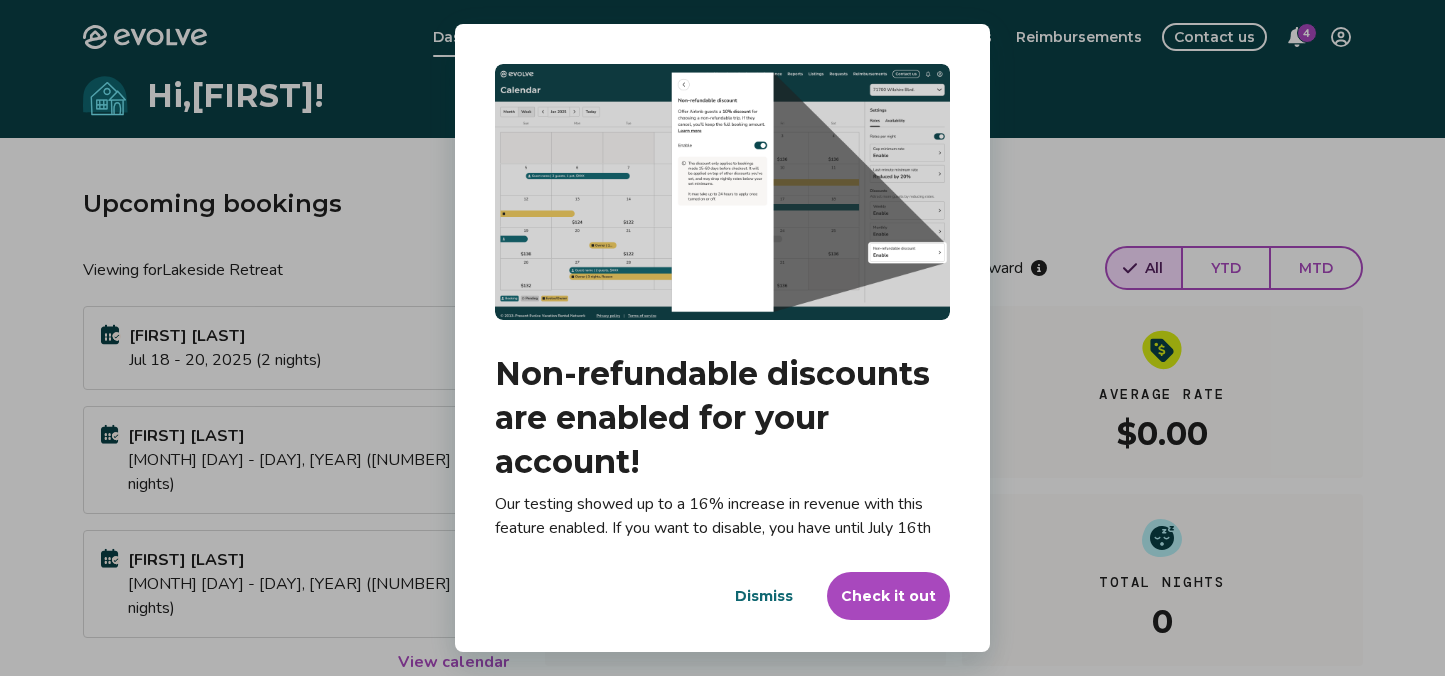 click on "Dismiss" at bounding box center (764, 596) 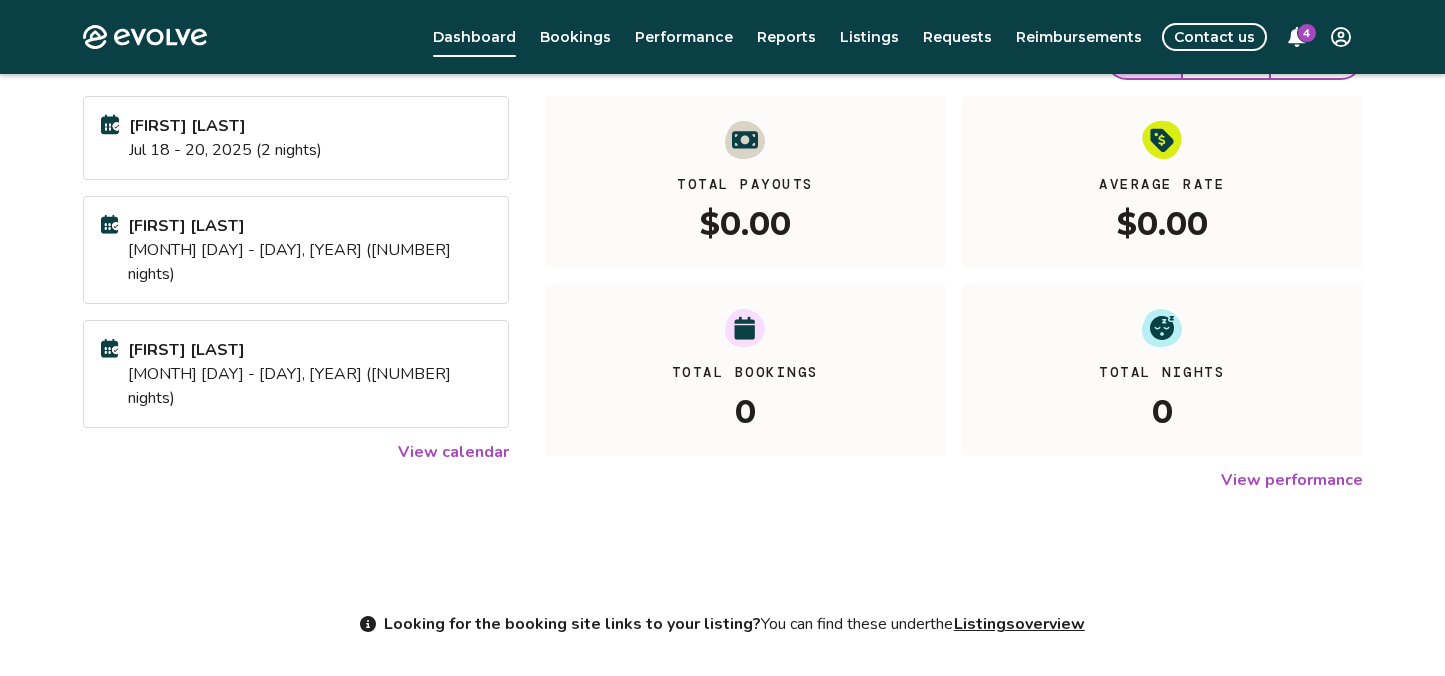 scroll, scrollTop: 0, scrollLeft: 0, axis: both 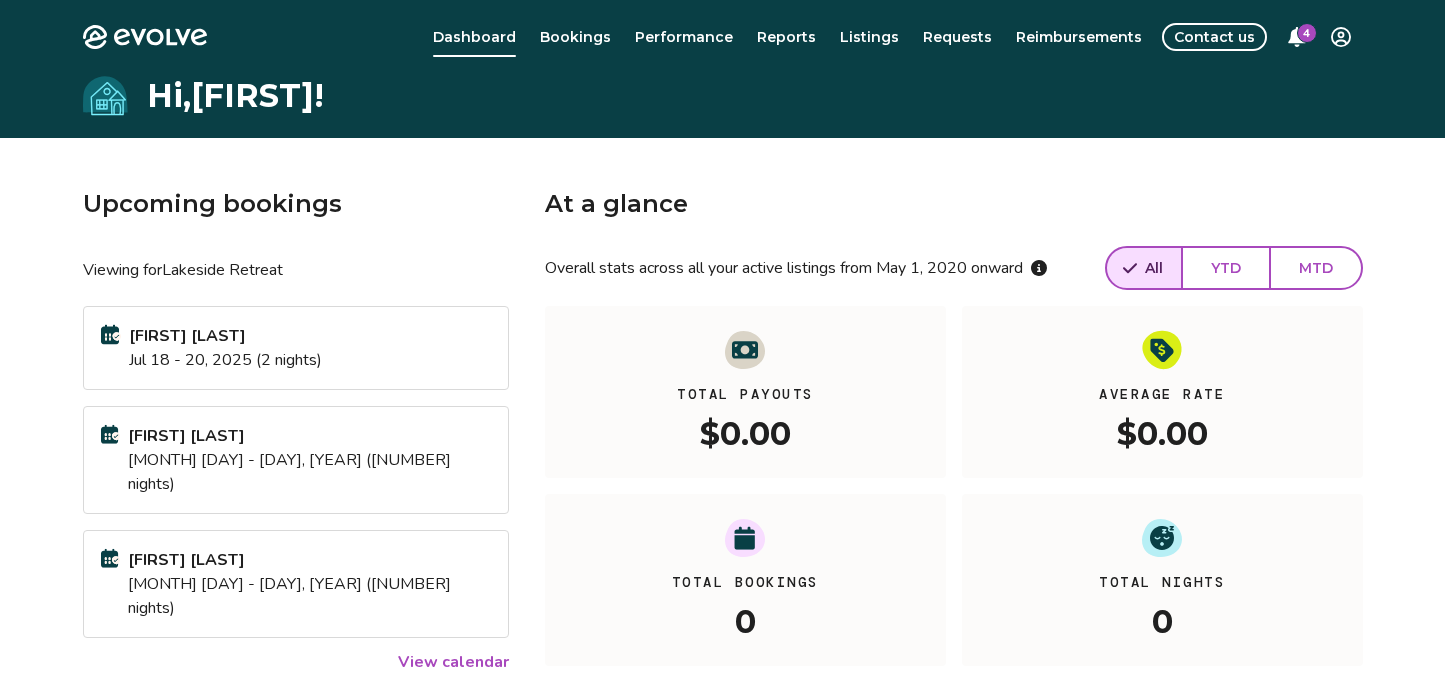 click on "Evolve Dashboard Bookings Performance Reports Listings Requests Reimbursements Contact us 4 Hi,  [FIRST] ! Upcoming bookings Viewing for  Lakeside Retreat [FIRST] [LAST] [MONTH] [DAY] - [DAY], [YEAR] ([NUMBER] nights) [FIRST] [LAST] [MONTH] [DAY] - [DAY], [YEAR] ([NUMBER] nights) [FIRST] [LAST] [MONTH] [DAY] - [DAY], [YEAR] ([NUMBER] nights) View calendar At a glance Overall stats across all your active listings from [MONTH] [DAY], [YEAR] onward All YTD MTD Total Payouts $[PRICE] Average Rate $[PRICE] Total Bookings [NUMBER] Total Nights [NUMBER] View performance Looking for the booking site links to your listing?  You can find these under  the  Listings  overview © 2013-Present Evolve Vacation Rental Network Privacy Policy | Terms of Service" at bounding box center (722, 517) 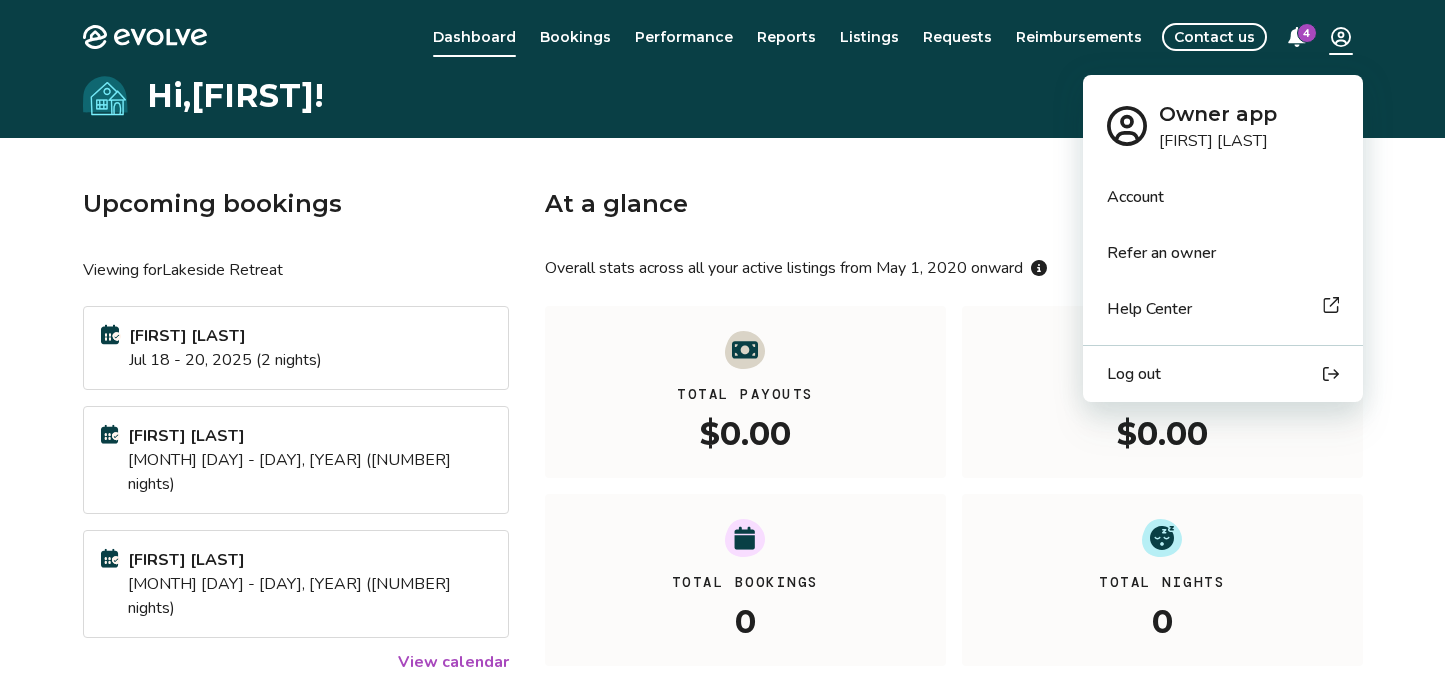 drag, startPoint x: 1194, startPoint y: 207, endPoint x: 1292, endPoint y: 223, distance: 99.29753 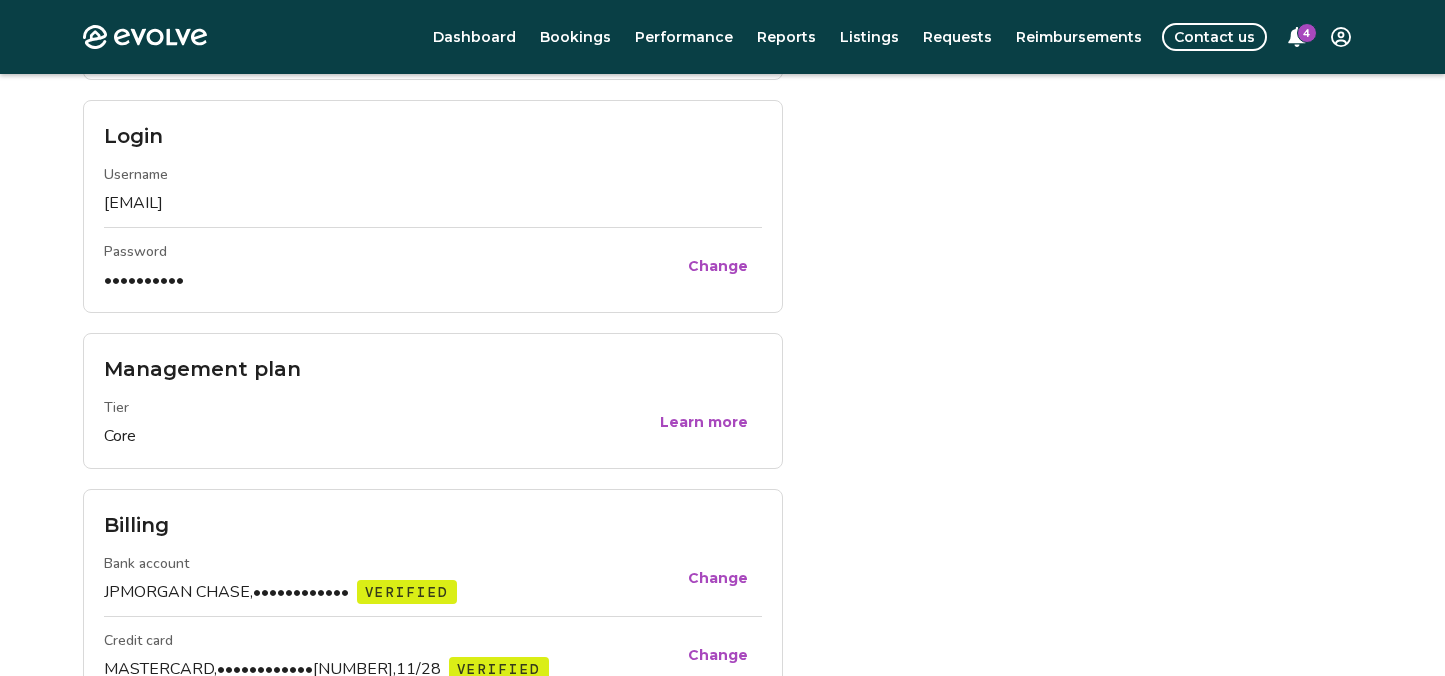 scroll, scrollTop: 576, scrollLeft: 0, axis: vertical 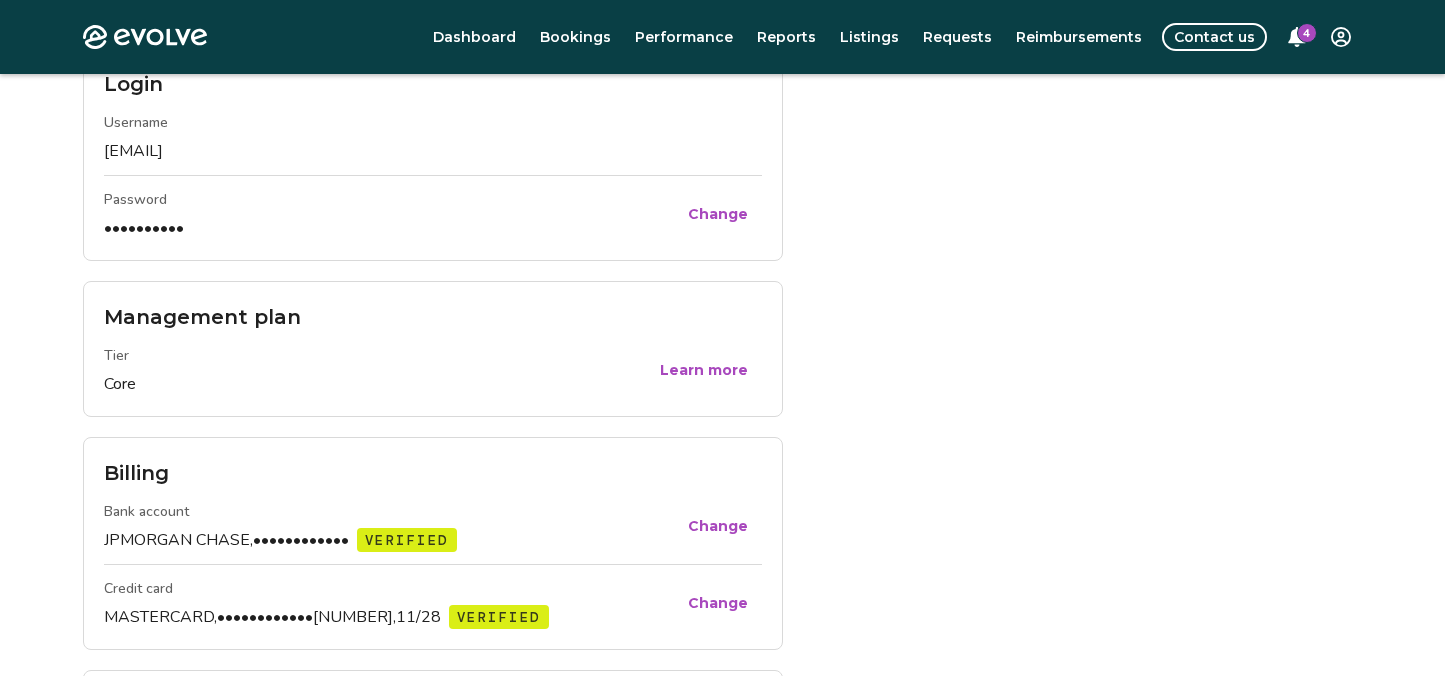 click on "JPMORGAN CHASE,  •••••••••••• VERIFIED" at bounding box center [389, 540] 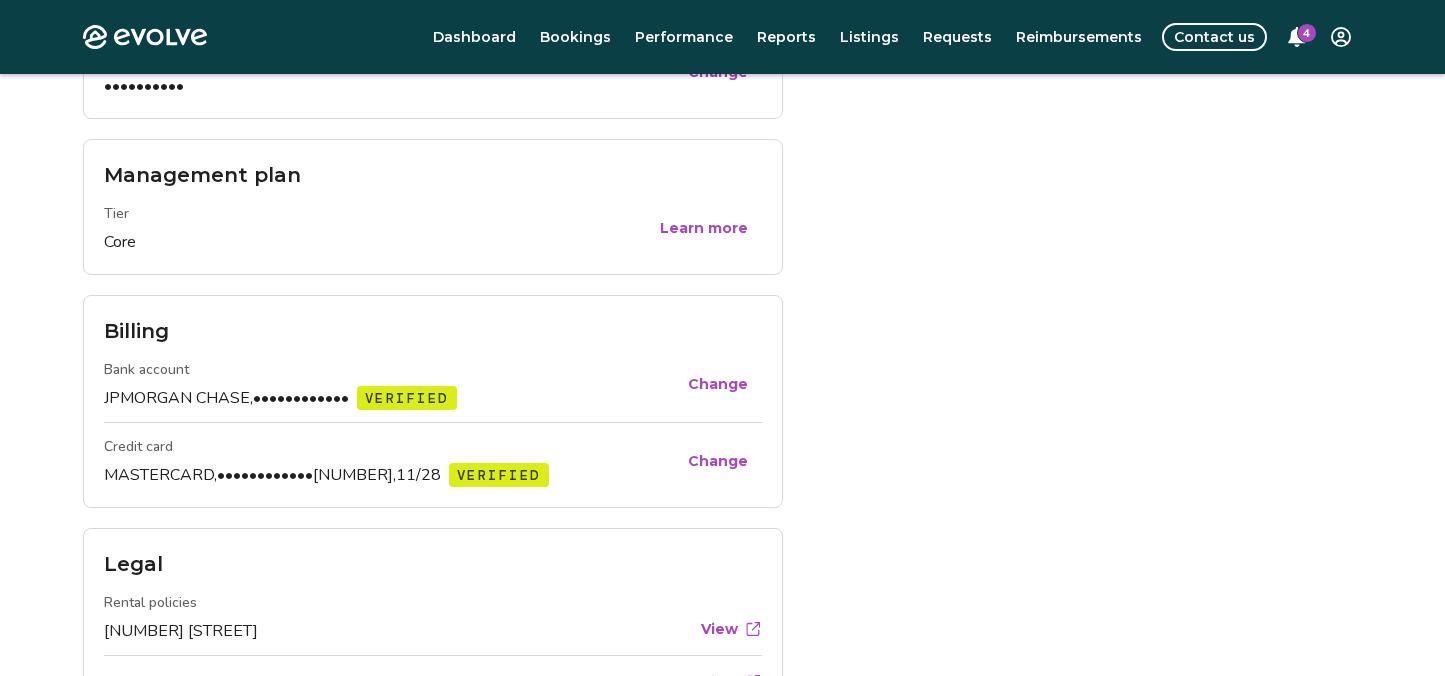 scroll, scrollTop: 733, scrollLeft: 0, axis: vertical 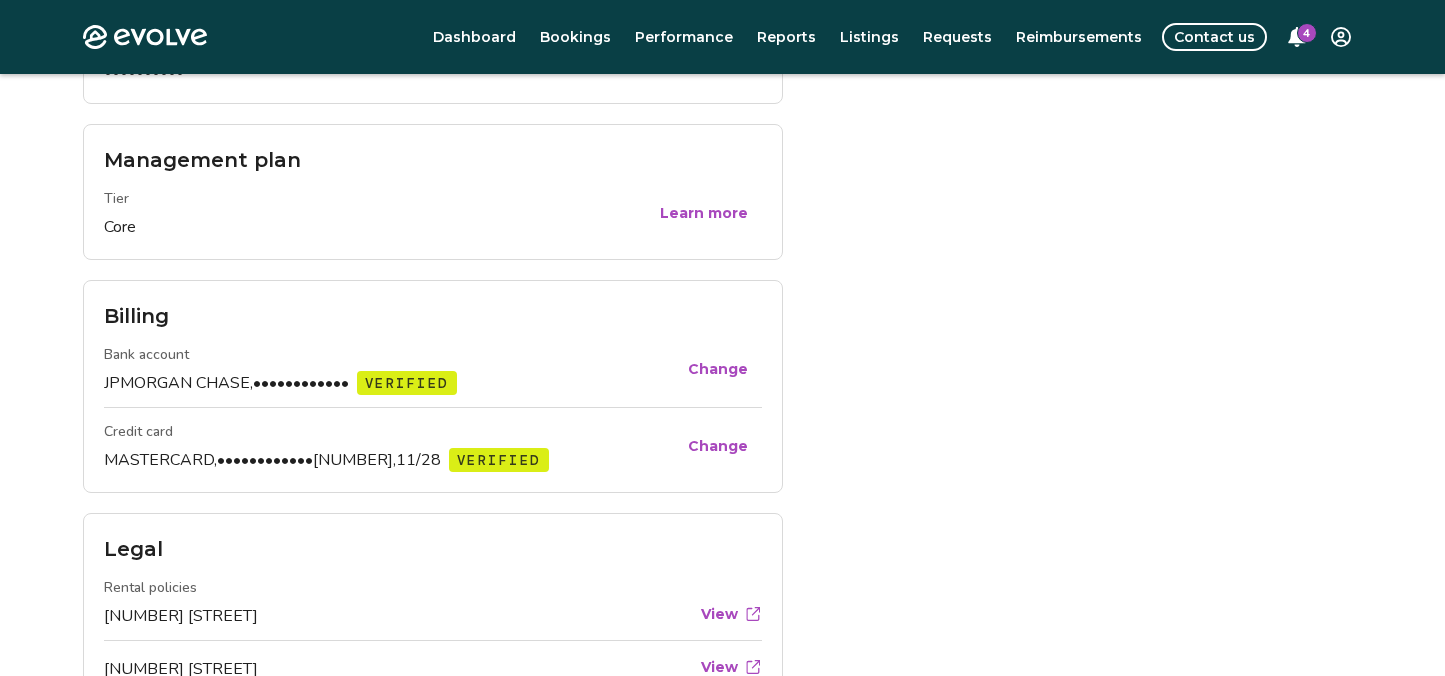 click on "Change" at bounding box center (718, 369) 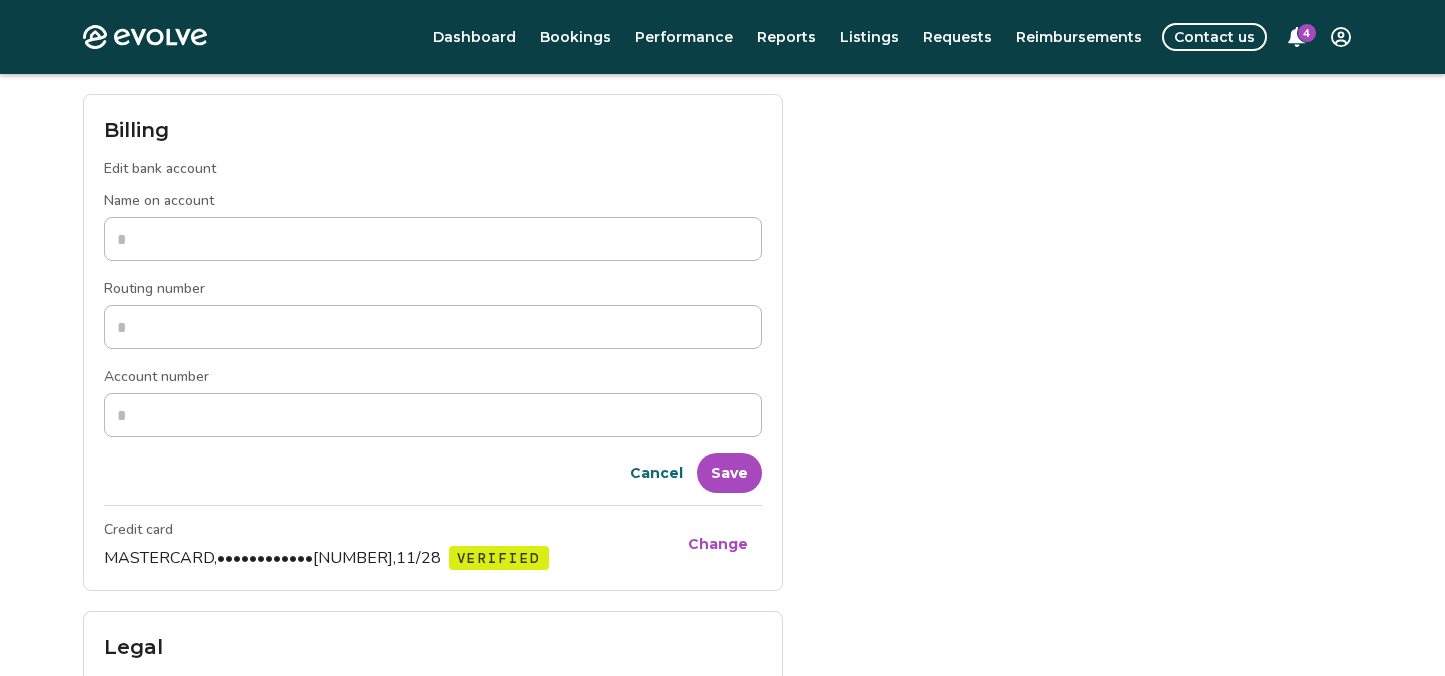 scroll, scrollTop: 887, scrollLeft: 0, axis: vertical 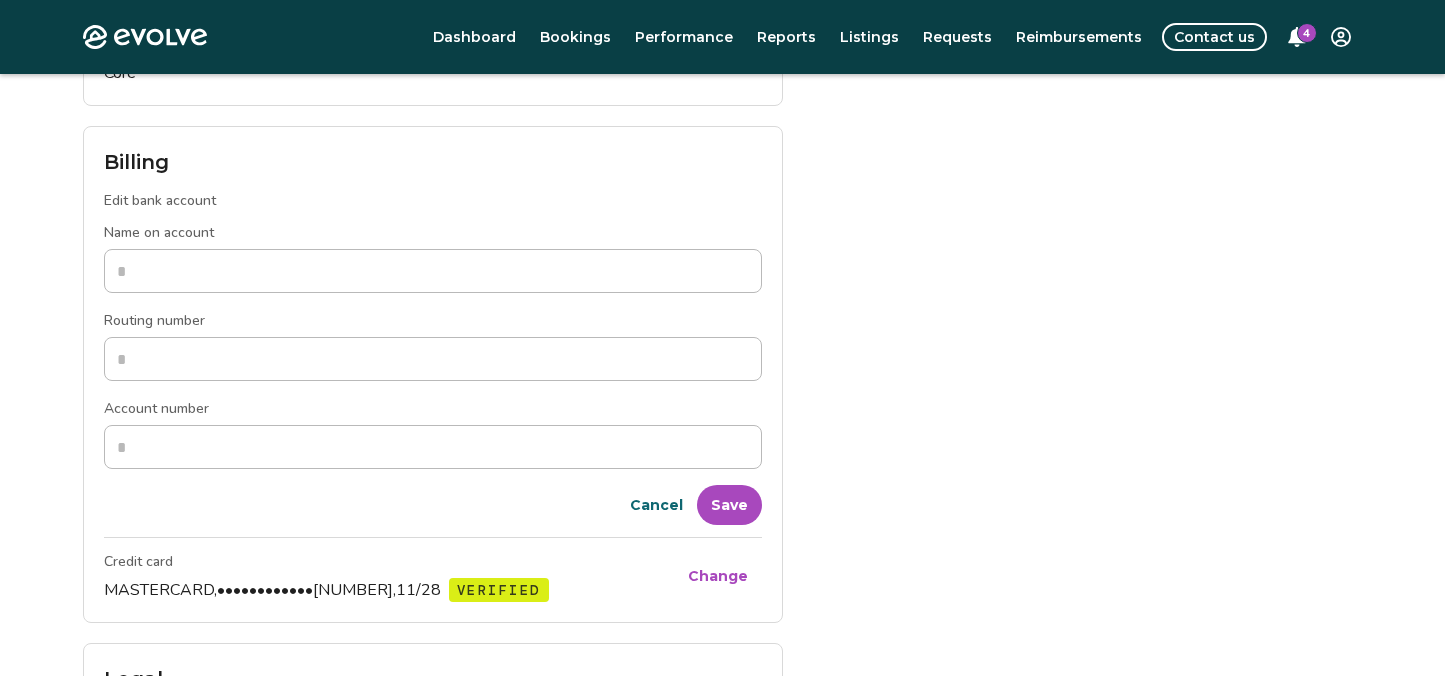 click on "Cancel" at bounding box center (656, 505) 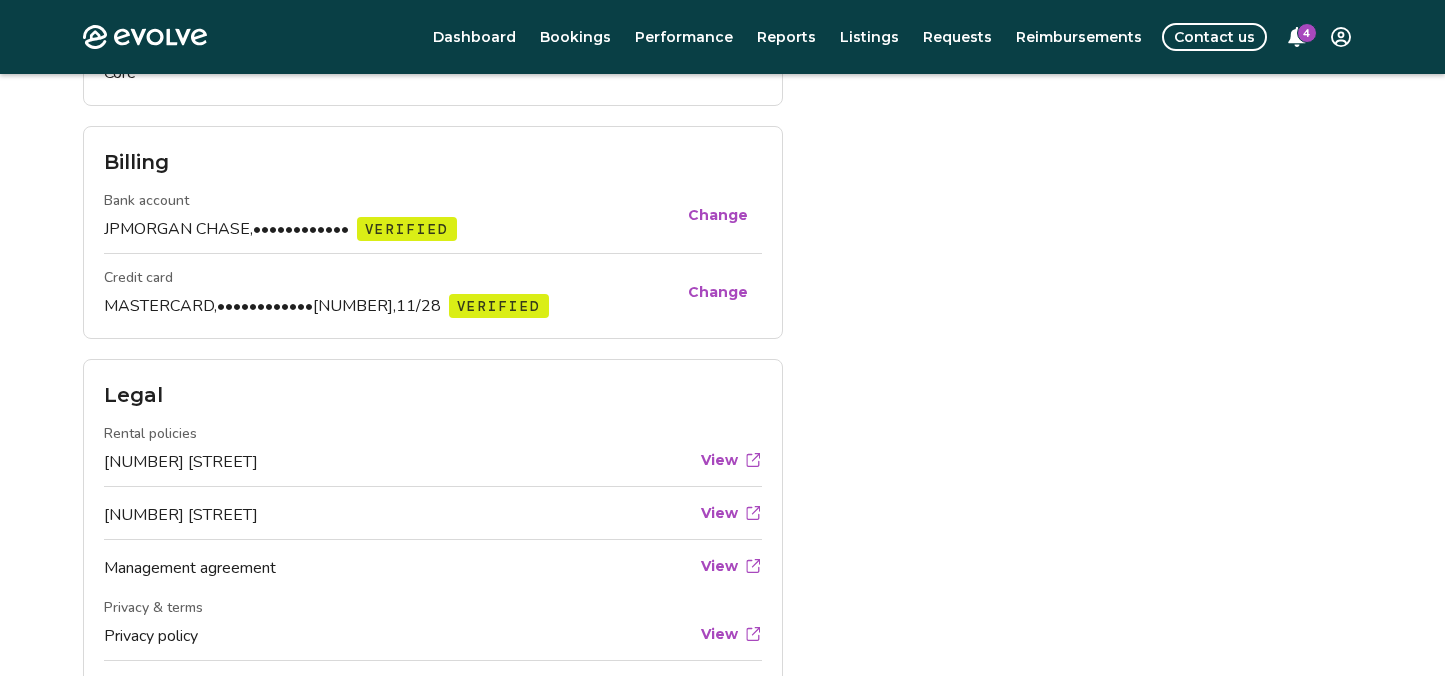 click on "JPMORGAN CHASE,  •••••••••••• VERIFIED" at bounding box center (389, 229) 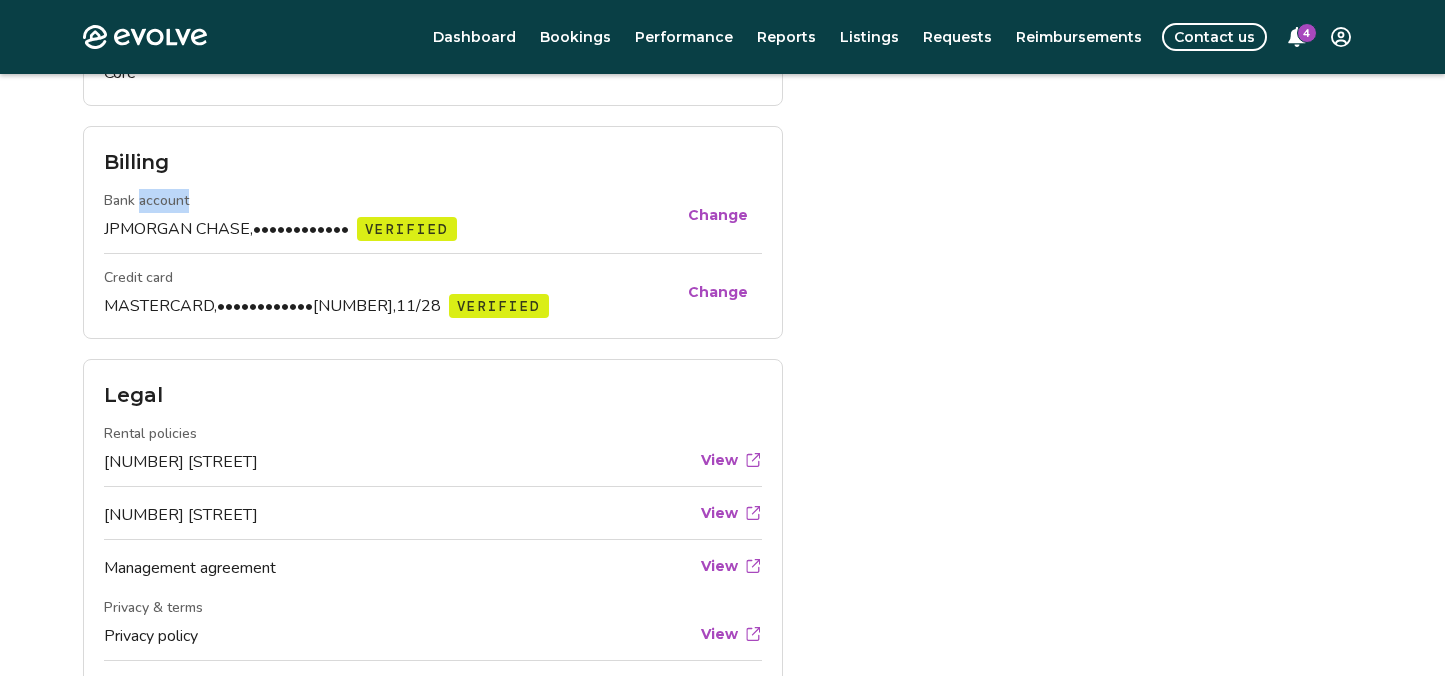 click on "Bank account" at bounding box center [146, 200] 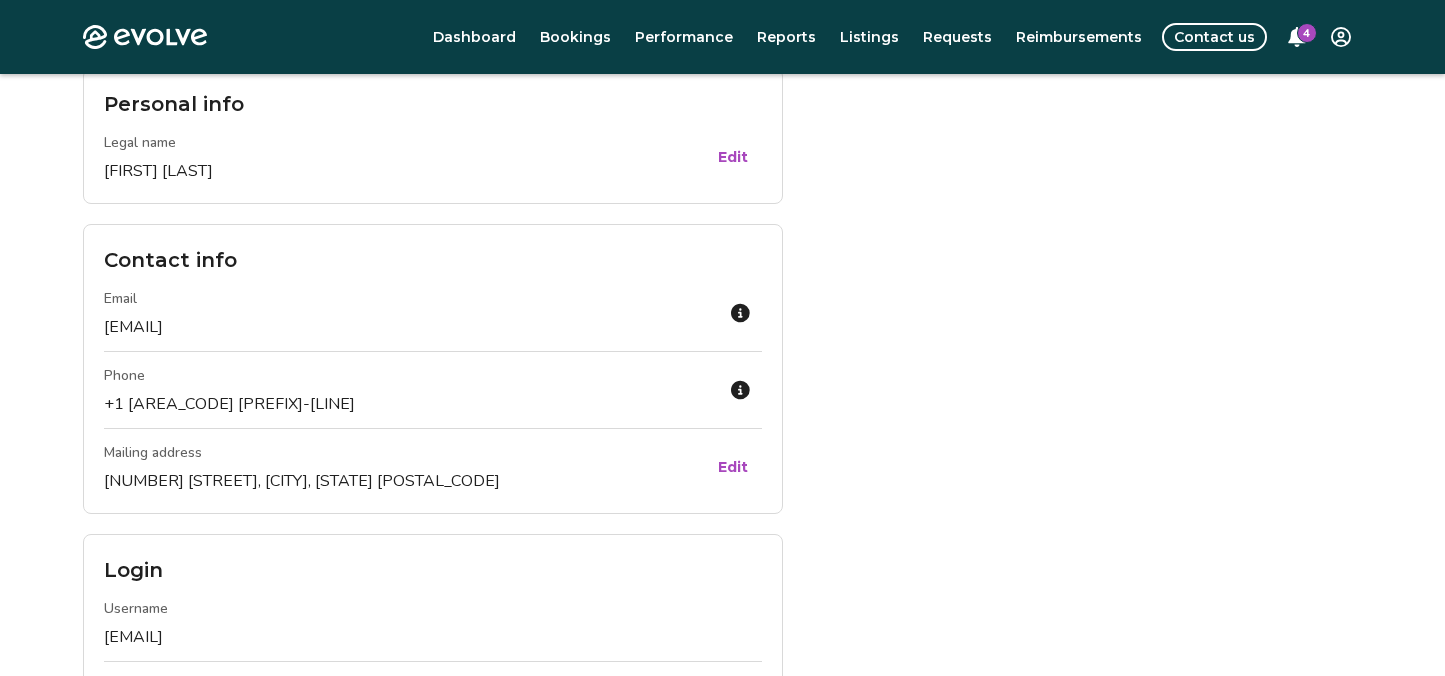 scroll, scrollTop: 0, scrollLeft: 0, axis: both 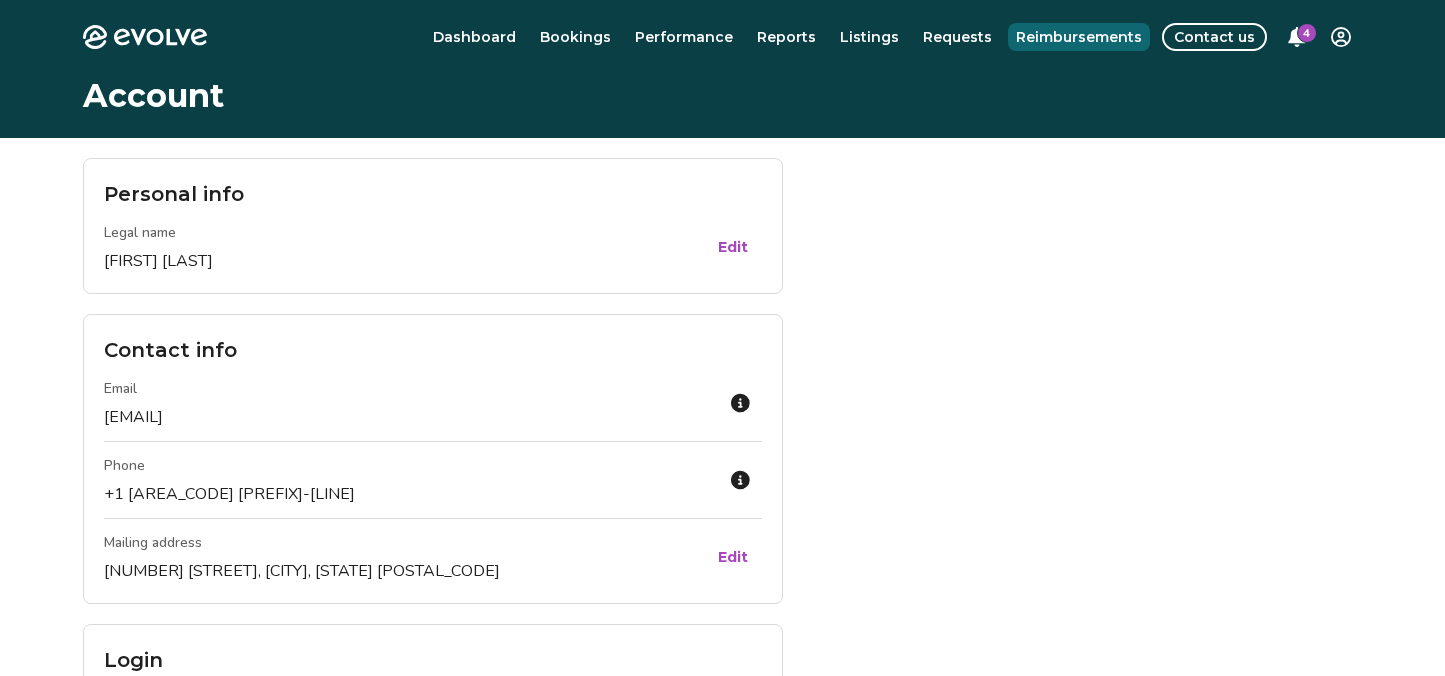 click on "Reimbursements" at bounding box center [1079, 37] 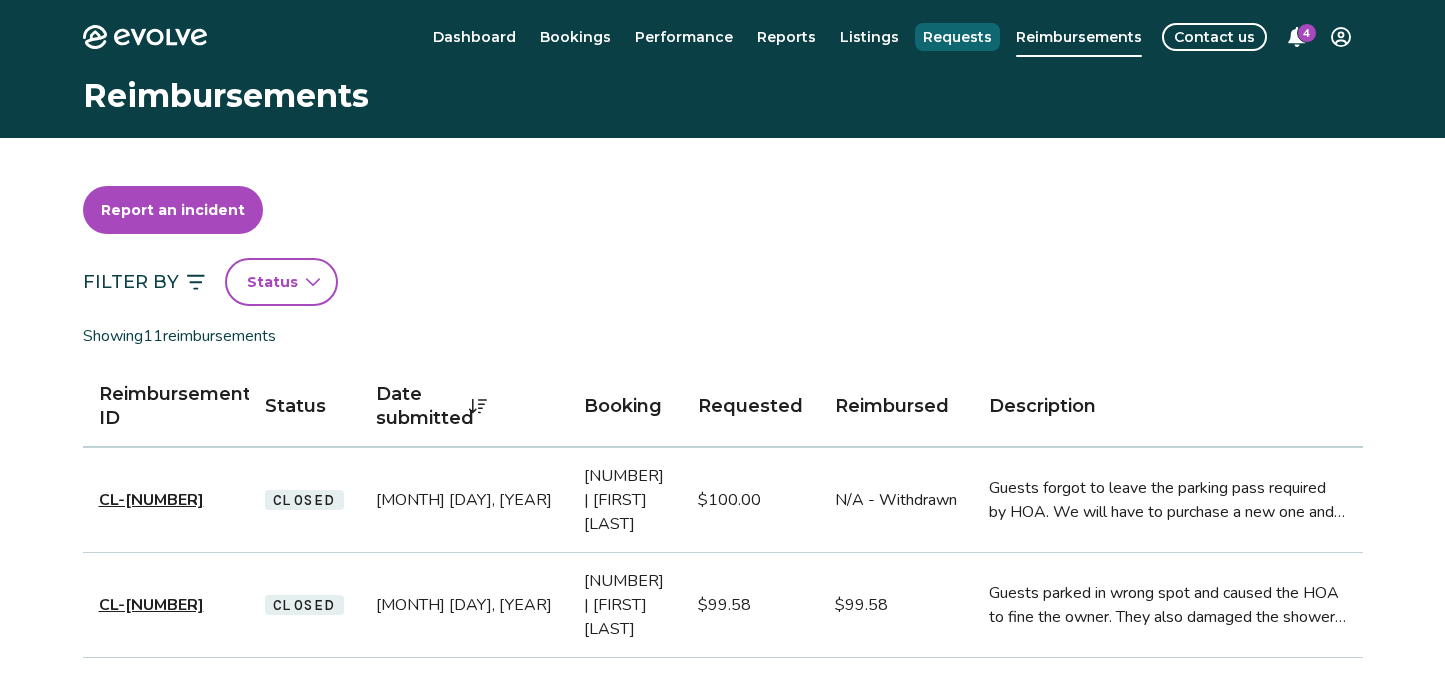 click on "Requests" at bounding box center (957, 37) 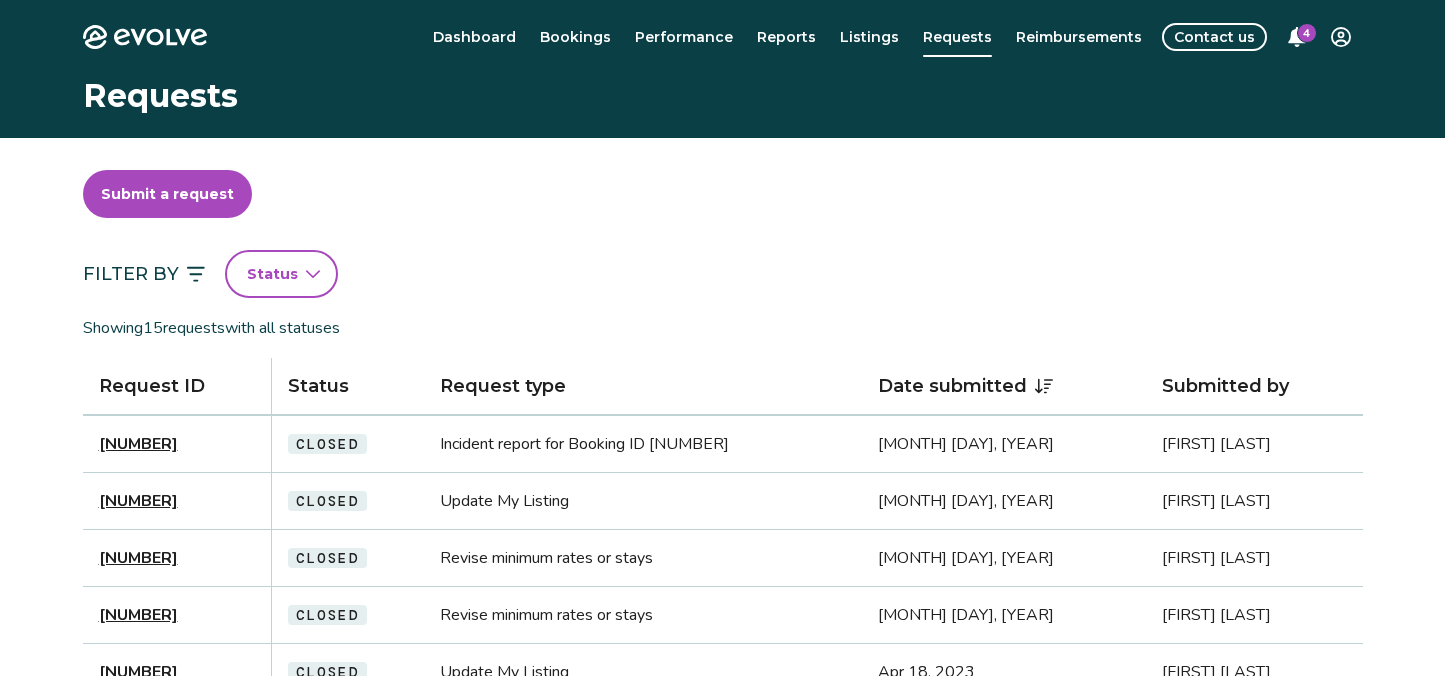 click on "Evolve Dashboard Bookings Performance Reports Listings Requests Reimbursements Contact us 4 Requests Submit a request Filter By  Status Showing  [NUMBER]  requests  with all statuses Request ID Status Request type Date submitted Submitted by [NUMBER] Closed Incident report for Booking ID [NUMBER] [MONTH] [DAY], [YEAR] [FIRST] [LAST] [NUMBER] Closed Update My Listing [MONTH] [DAY], [YEAR] [FIRST] [LAST] [NUMBER] Closed Revise minimum rates or stays [MONTH] [DAY], [YEAR] [FIRST] [LAST] [NUMBER] Closed Revise minimum rates or stays [MONTH] [DAY], [YEAR] [FIRST] [LAST] [NUMBER] Closed Update My Listing [MONTH] [DAY], [YEAR] [FIRST] [LAST] [NUMBER] Closed Update my account information [MONTH] [DAY], [YEAR] [FIRST] [LAST] [NUMBER] Closed Update My Listing [MONTH] [DAY], [YEAR] [FIRST] [LAST] [NUMBER] Closed Update My Listing [MONTH] [DAY], [YEAR] [FIRST] [LAST] [NUMBER] Closed Incident report for Booking ID [NUMBER] [MONTH] [DAY], [YEAR] [FIRST] [LAST] [NUMBER] Closed Incident report for Booking ID [NUMBER] [MONTH] [DAY], [YEAR] [FIRST] [LAST] |" at bounding box center (722, 715) 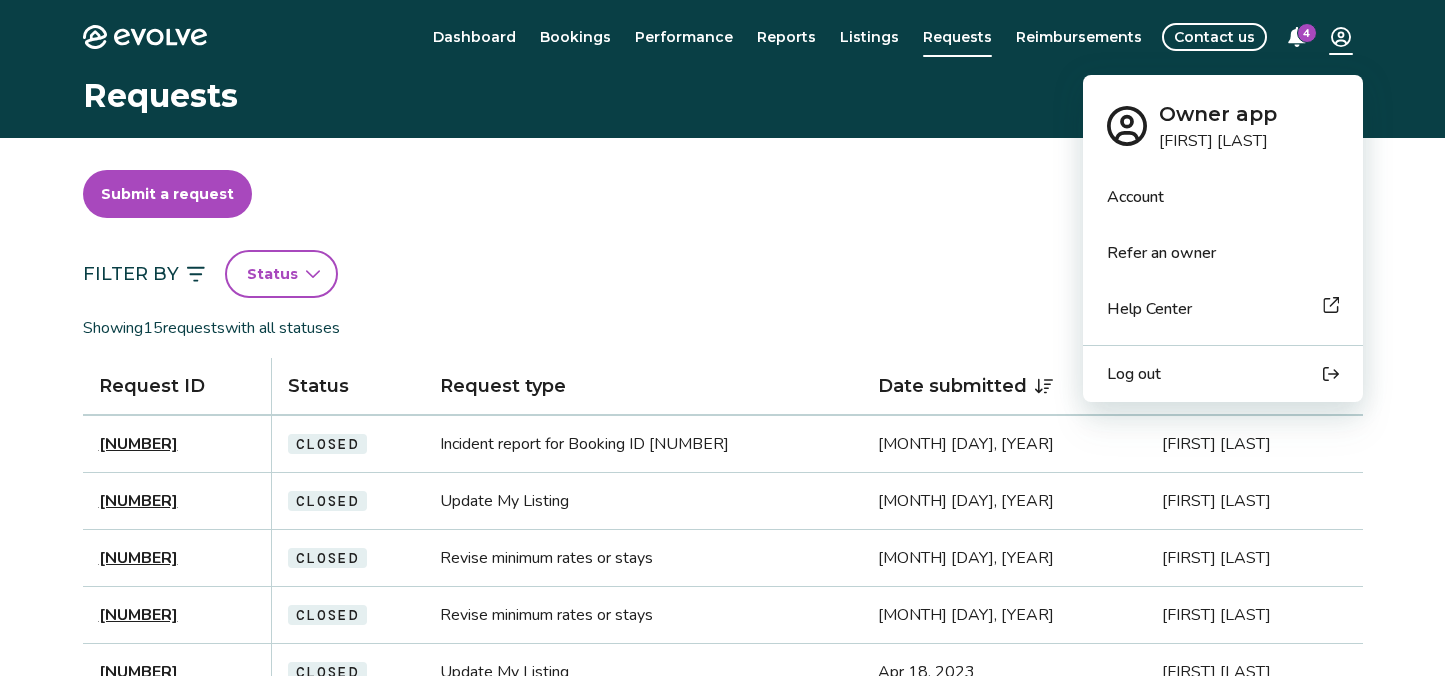 click on "Account" at bounding box center [1135, 197] 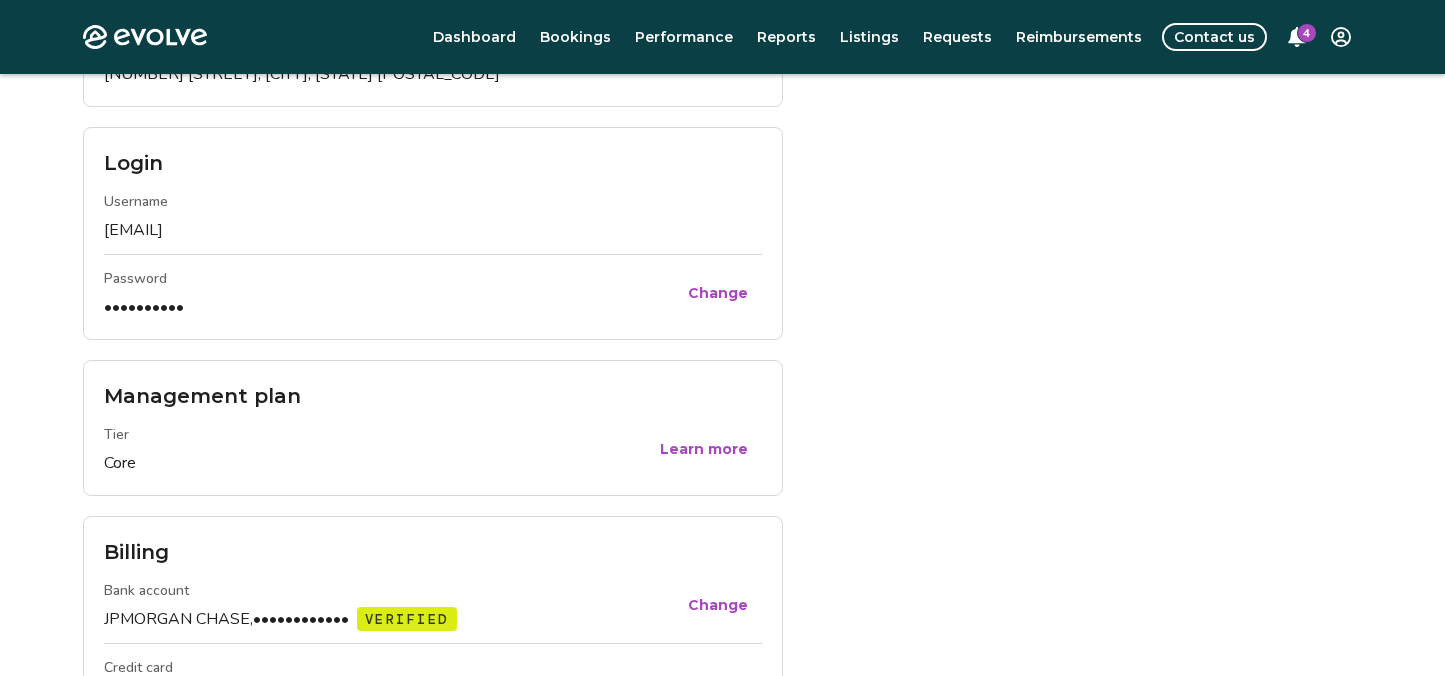 scroll, scrollTop: 555, scrollLeft: 0, axis: vertical 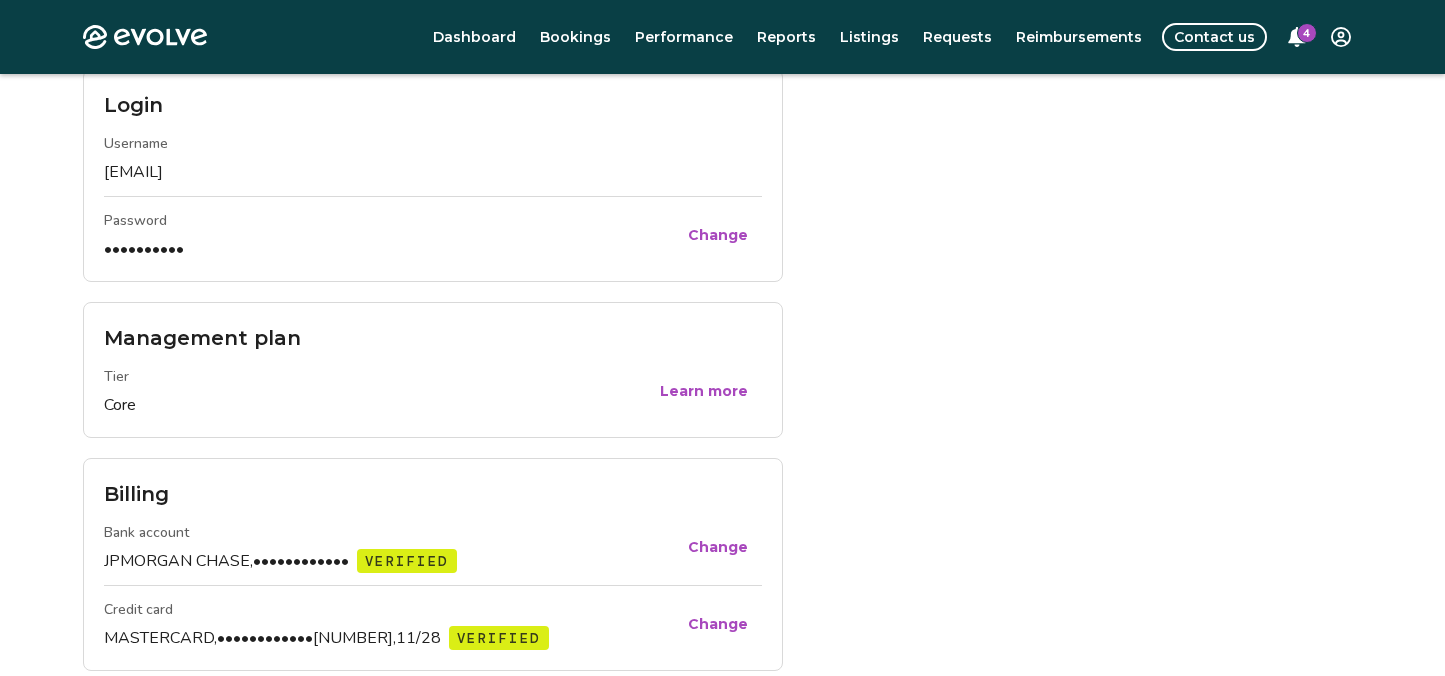click on "JPMORGAN CHASE,  •••••••••••• VERIFIED" at bounding box center [389, 561] 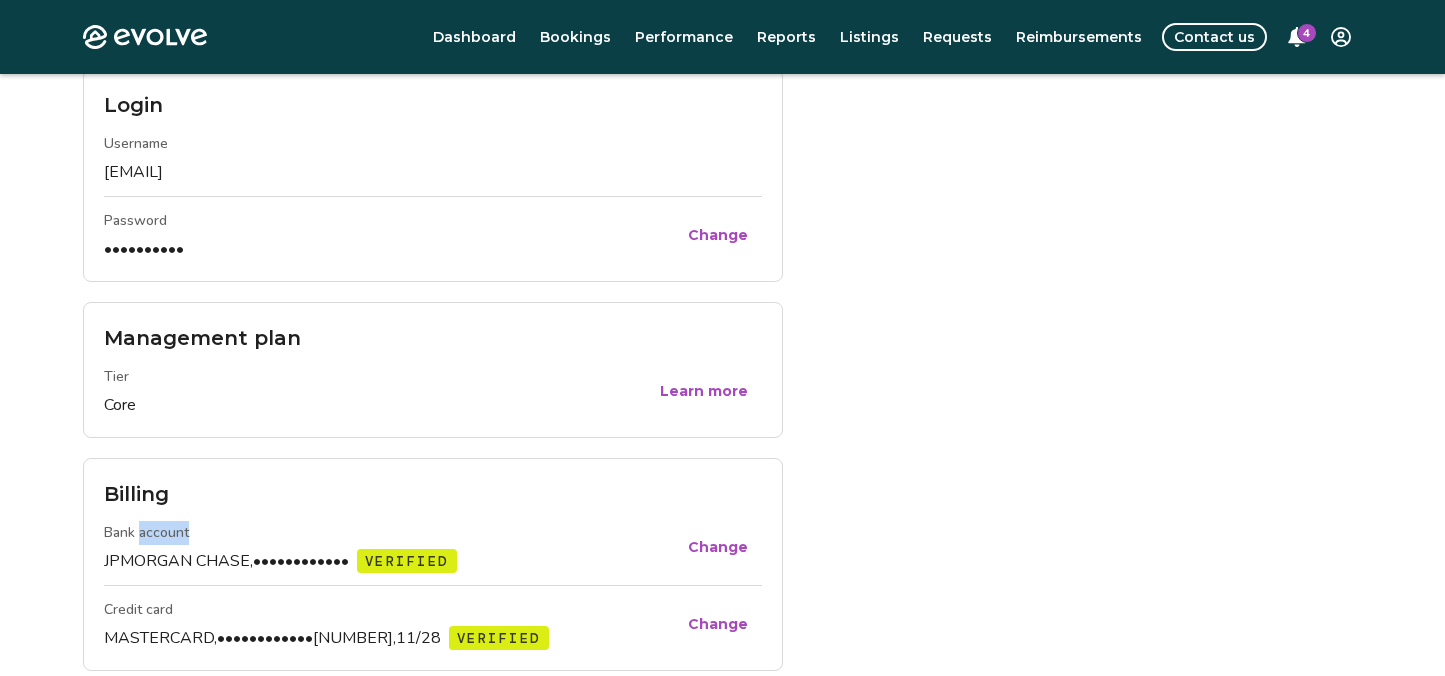 drag, startPoint x: 149, startPoint y: 541, endPoint x: 146, endPoint y: 520, distance: 21.213203 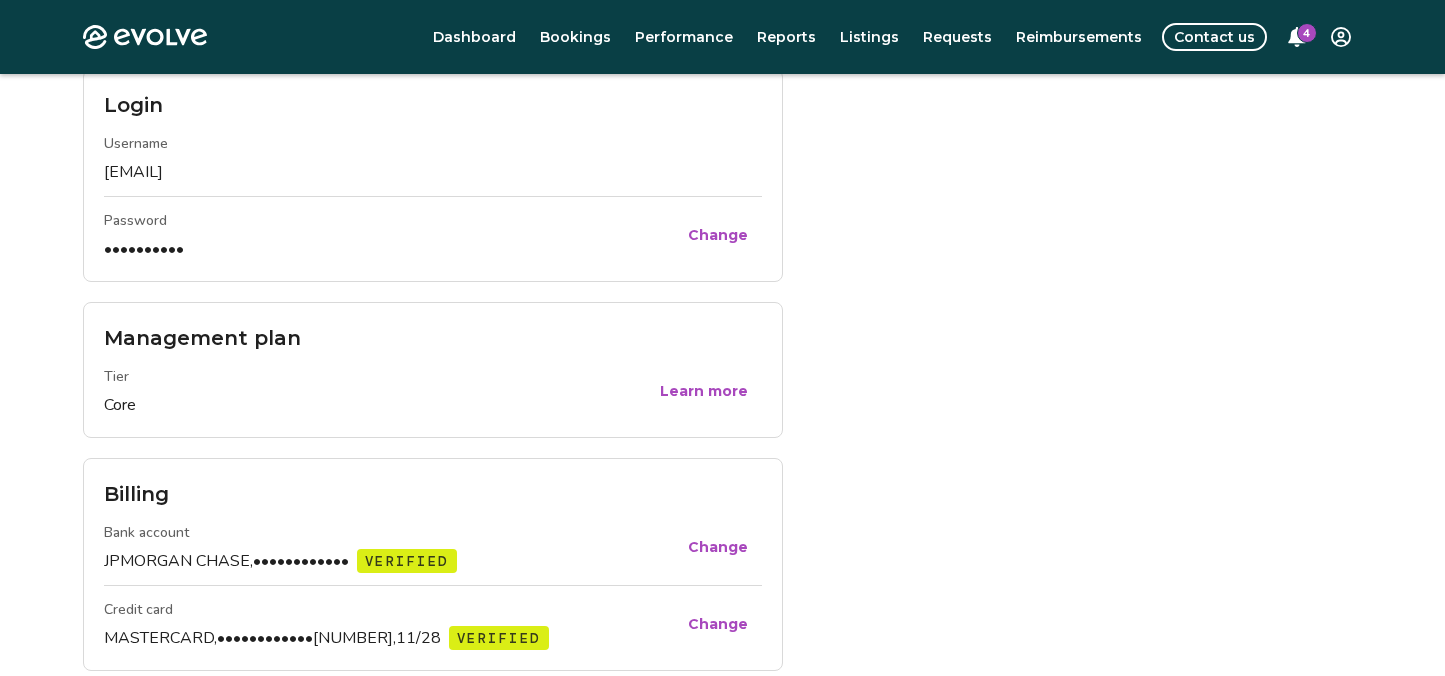 click on "Billing" at bounding box center (433, 500) 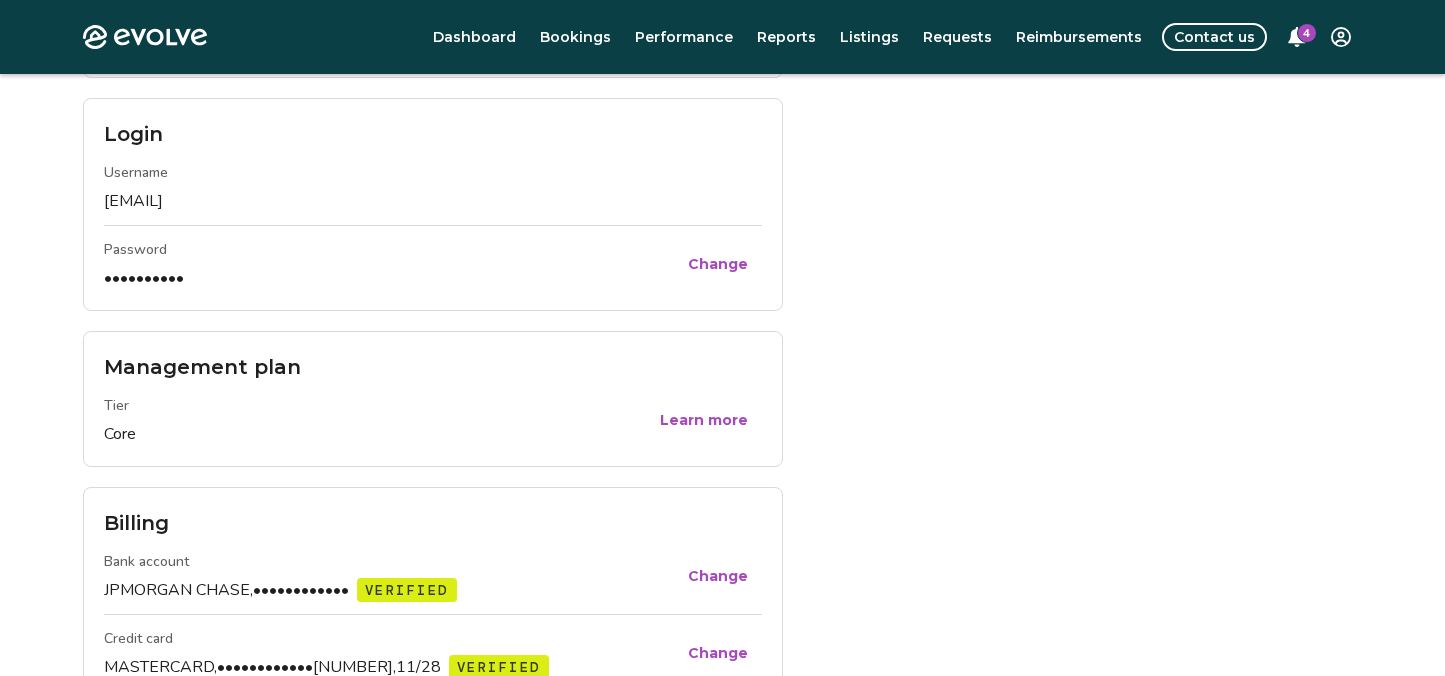 scroll, scrollTop: 0, scrollLeft: 0, axis: both 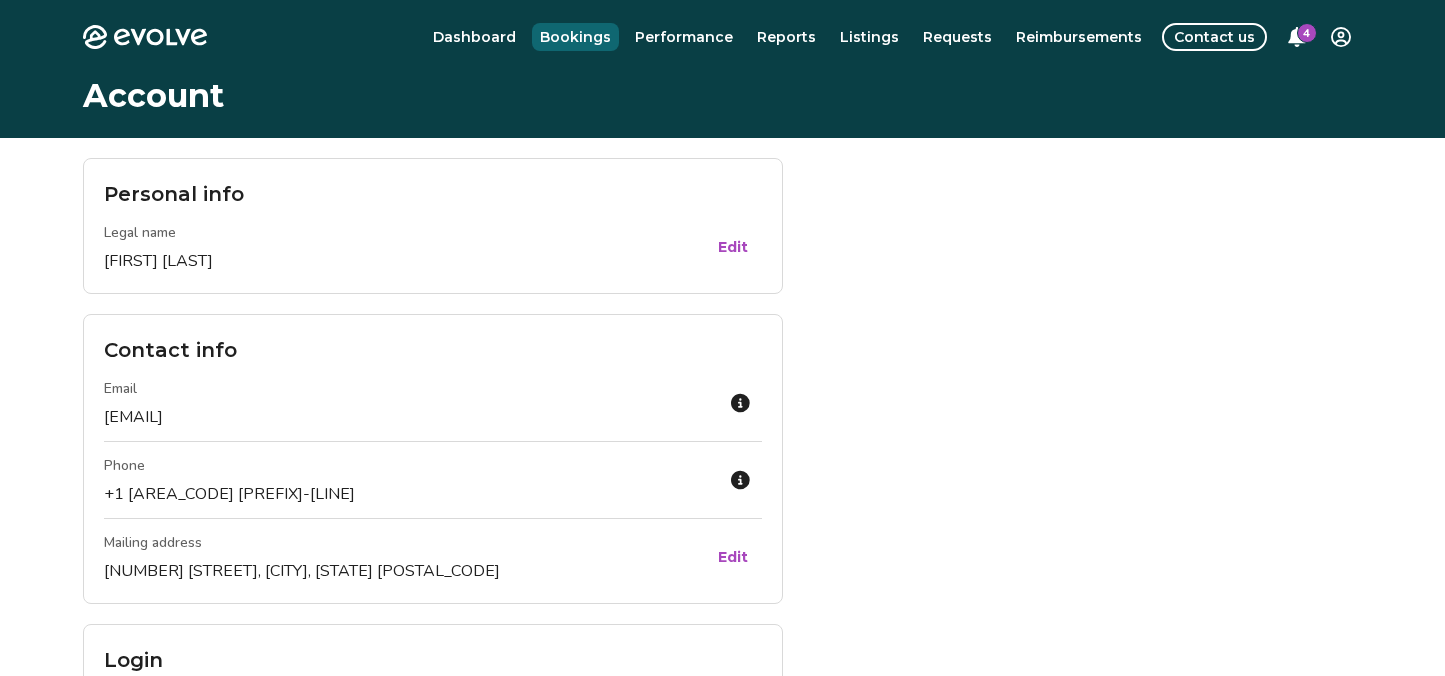 click on "Bookings" at bounding box center [575, 37] 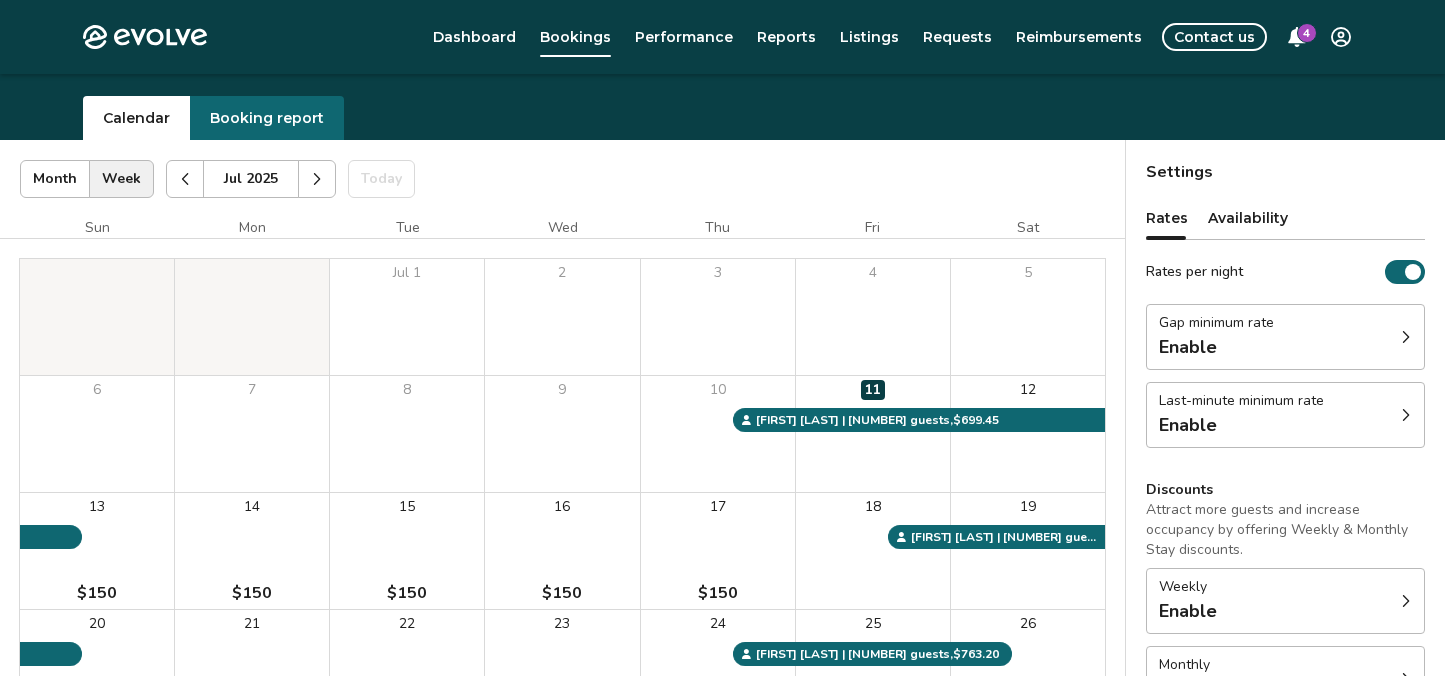 scroll, scrollTop: 40, scrollLeft: 0, axis: vertical 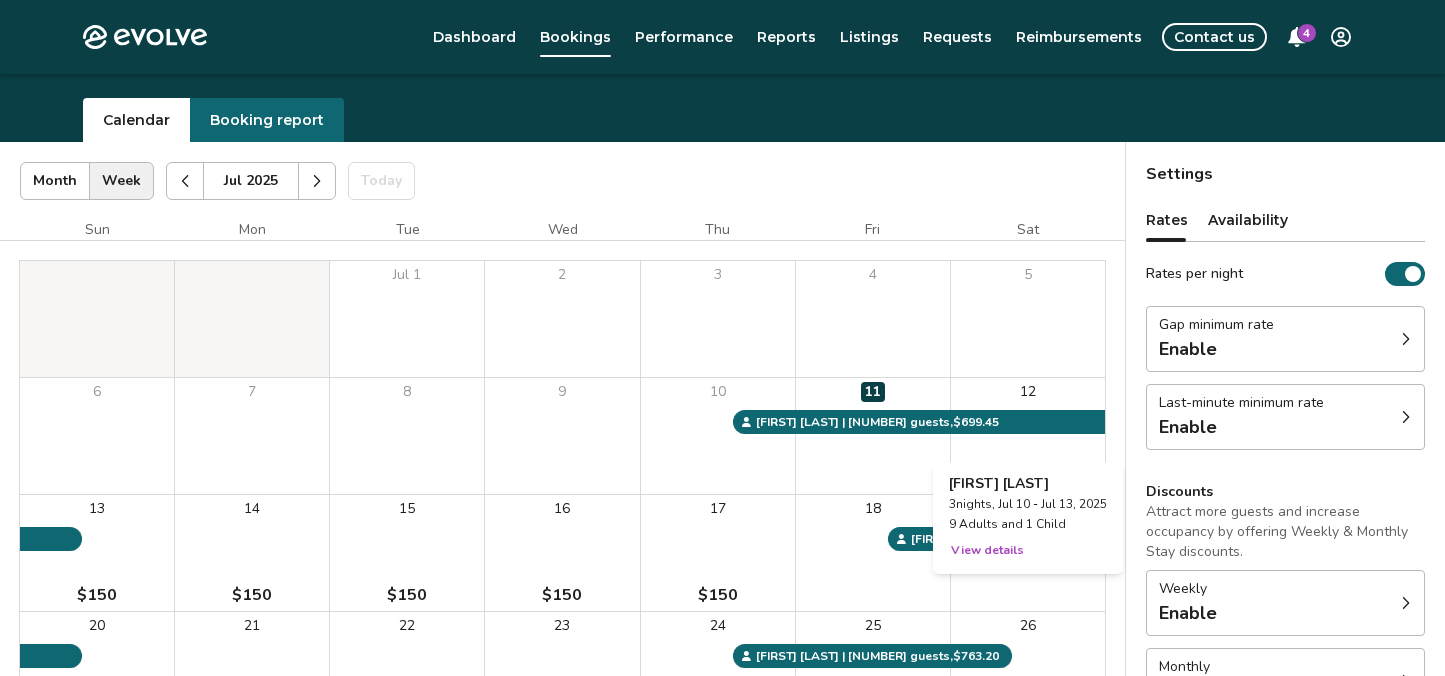 click on "12" at bounding box center (1028, 436) 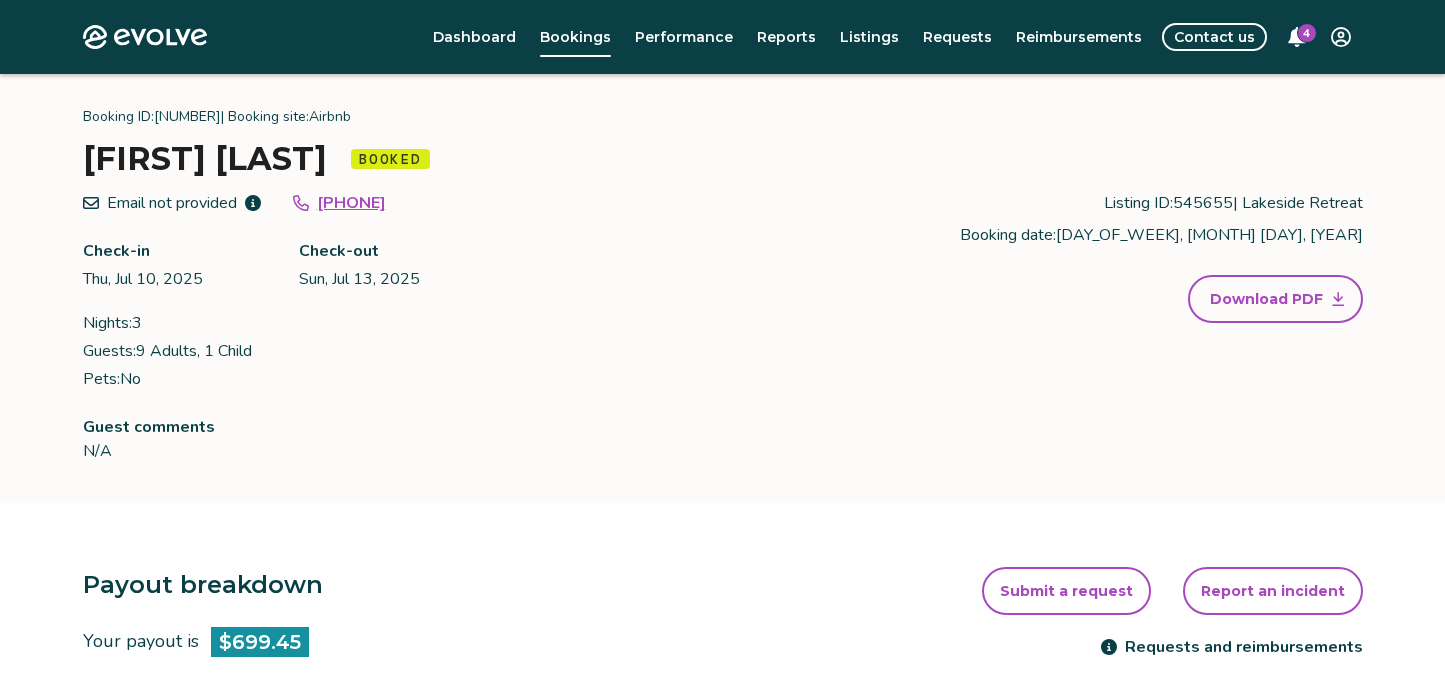 scroll, scrollTop: 53, scrollLeft: 0, axis: vertical 